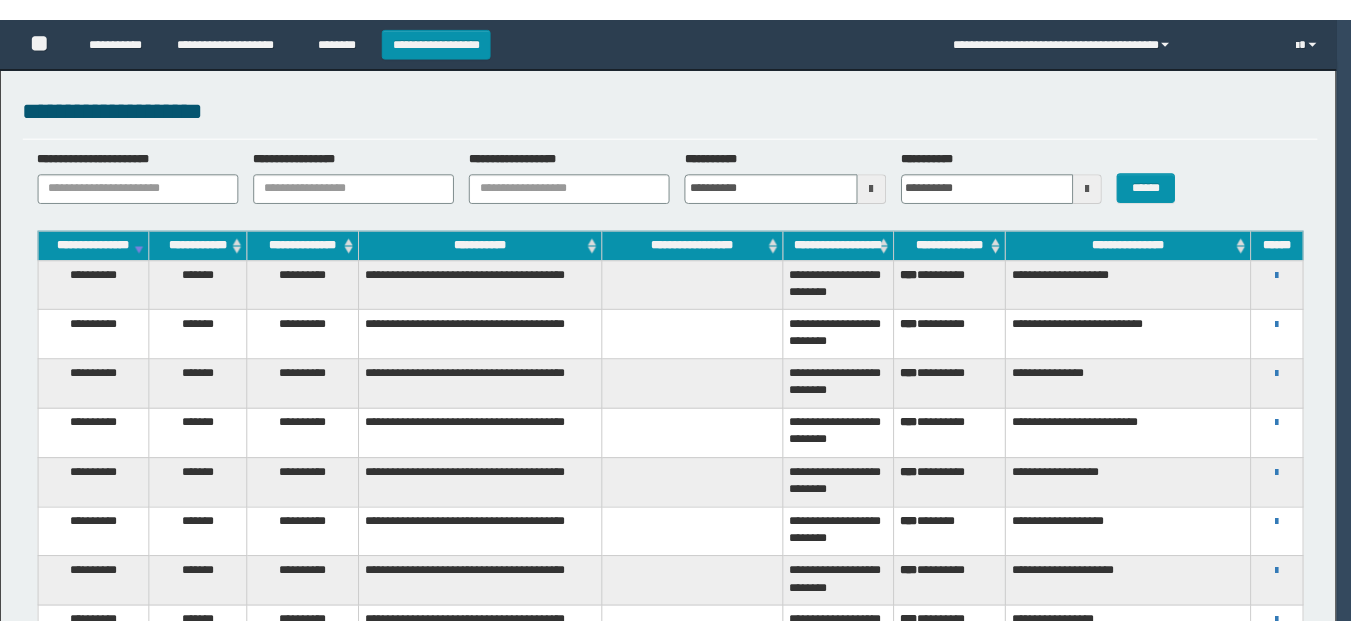 scroll, scrollTop: 0, scrollLeft: 0, axis: both 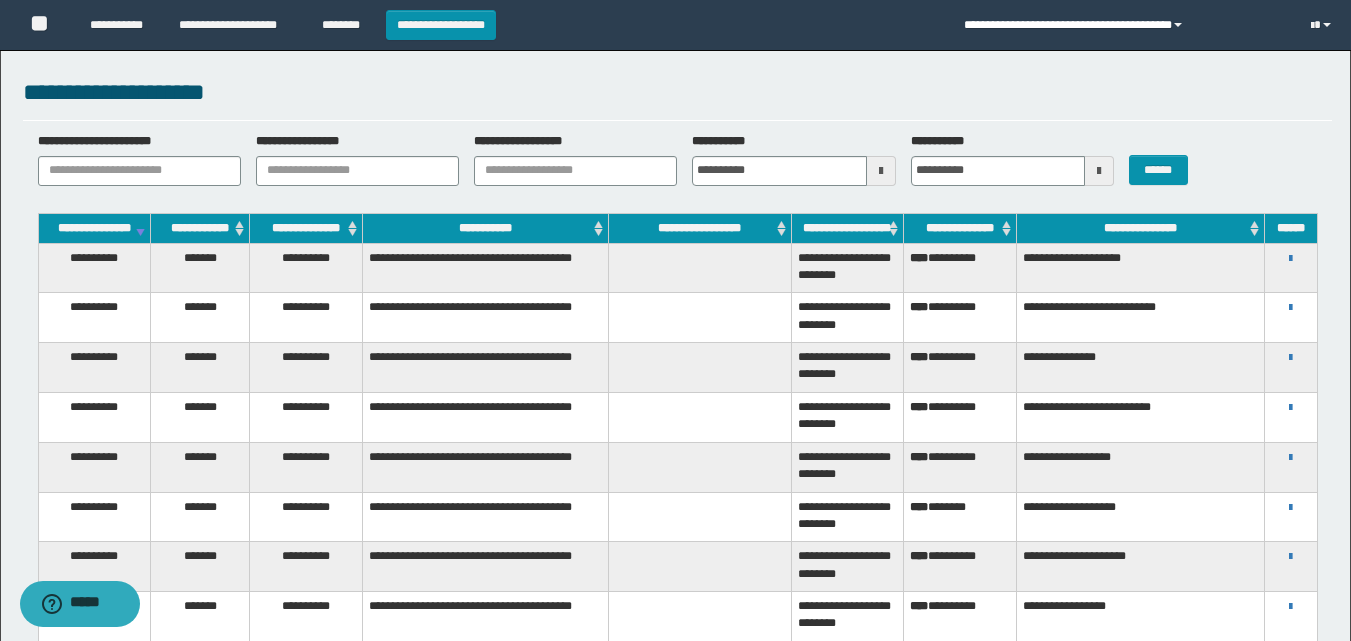 click on "**********" at bounding box center (1122, 25) 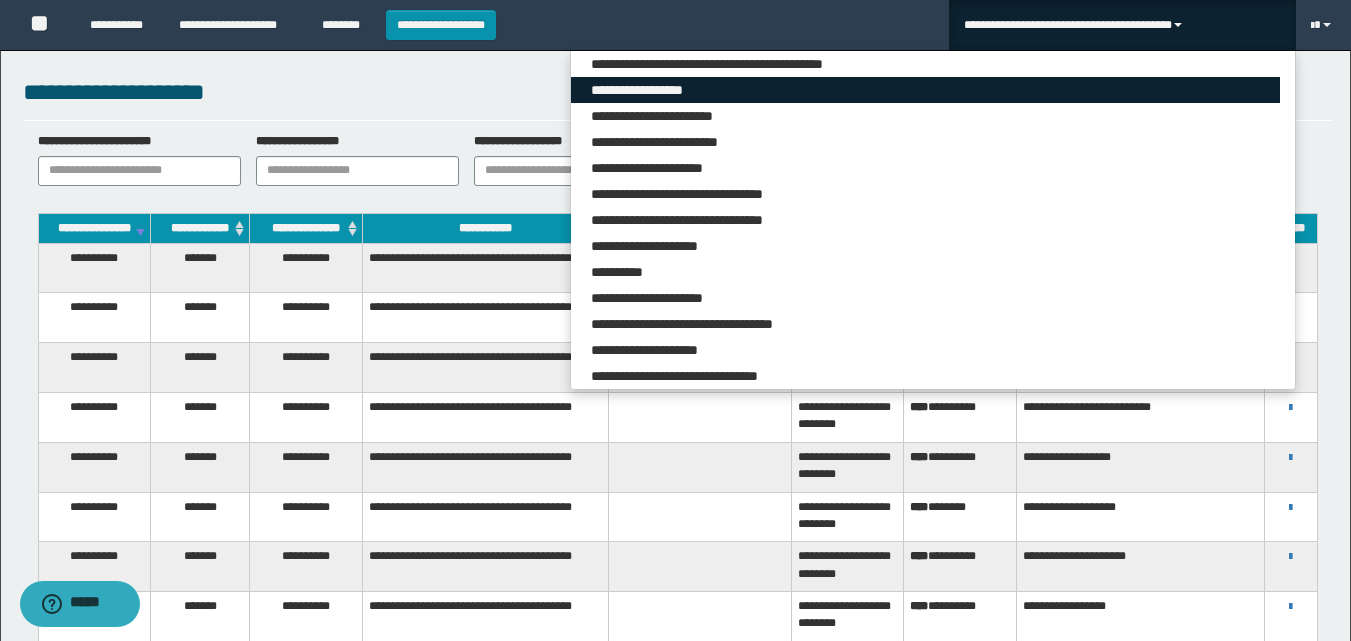 scroll, scrollTop: 5465, scrollLeft: 0, axis: vertical 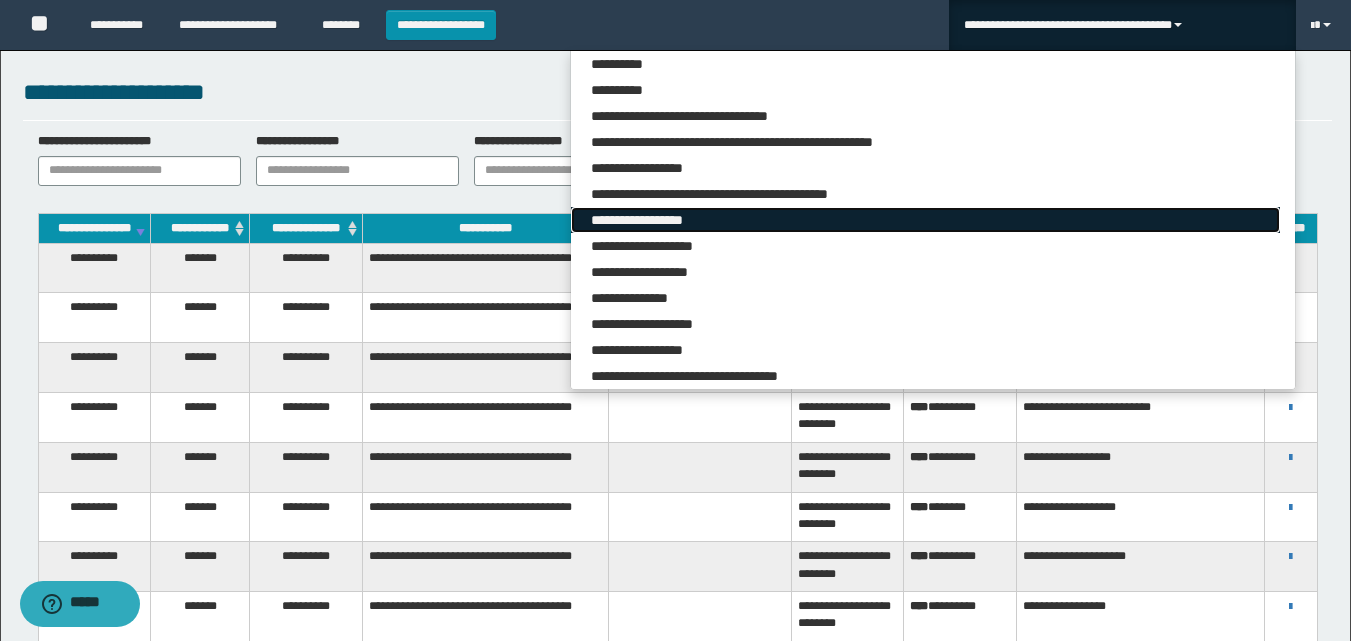click on "**********" at bounding box center [925, 220] 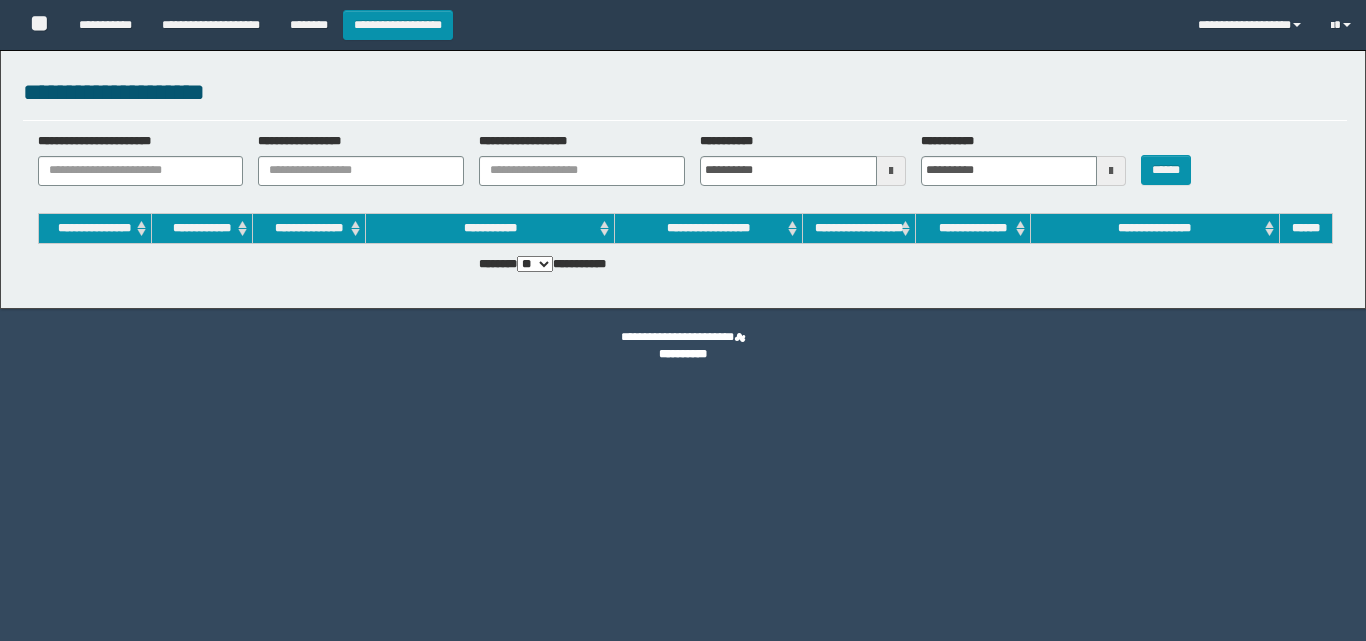 scroll, scrollTop: 0, scrollLeft: 0, axis: both 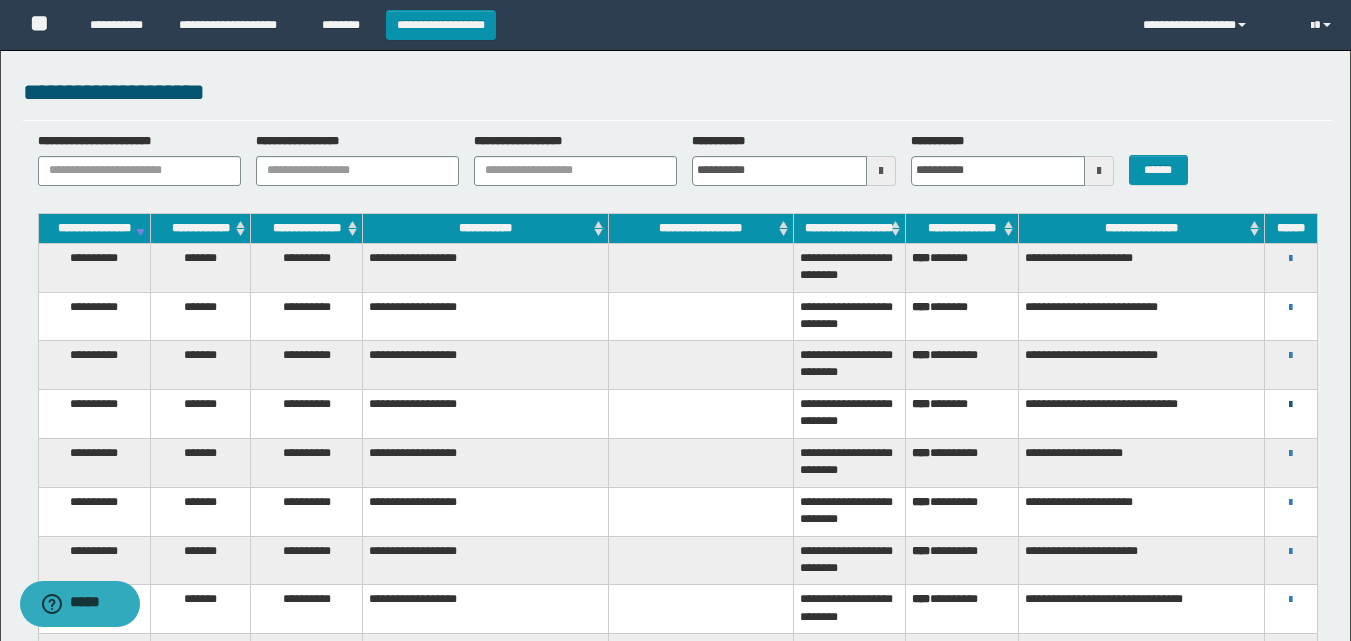 click at bounding box center (1290, 405) 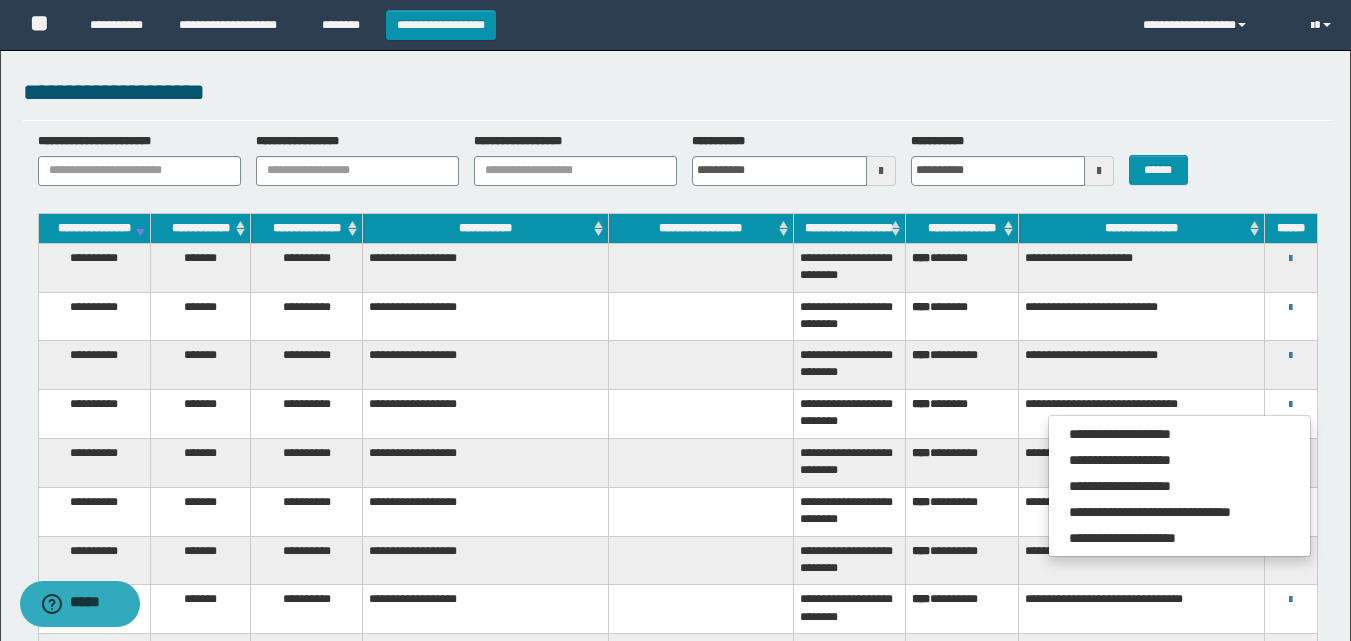 click on "**********" at bounding box center [961, 365] 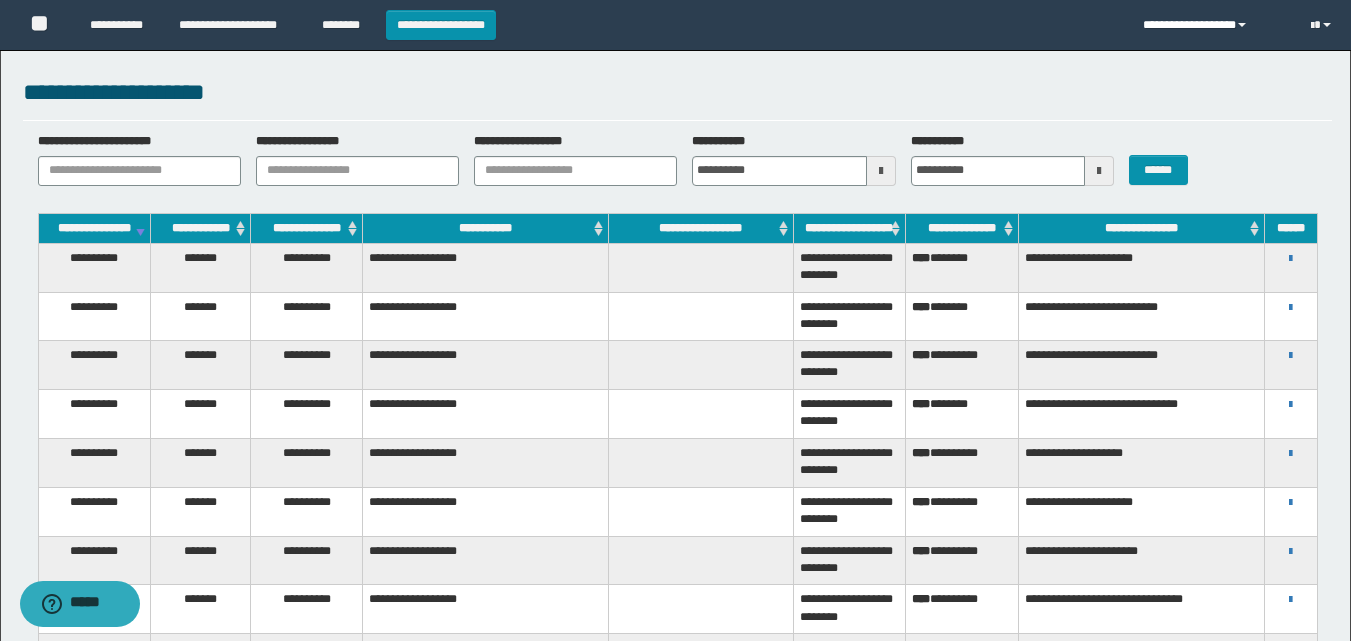 click on "**********" at bounding box center (1212, 25) 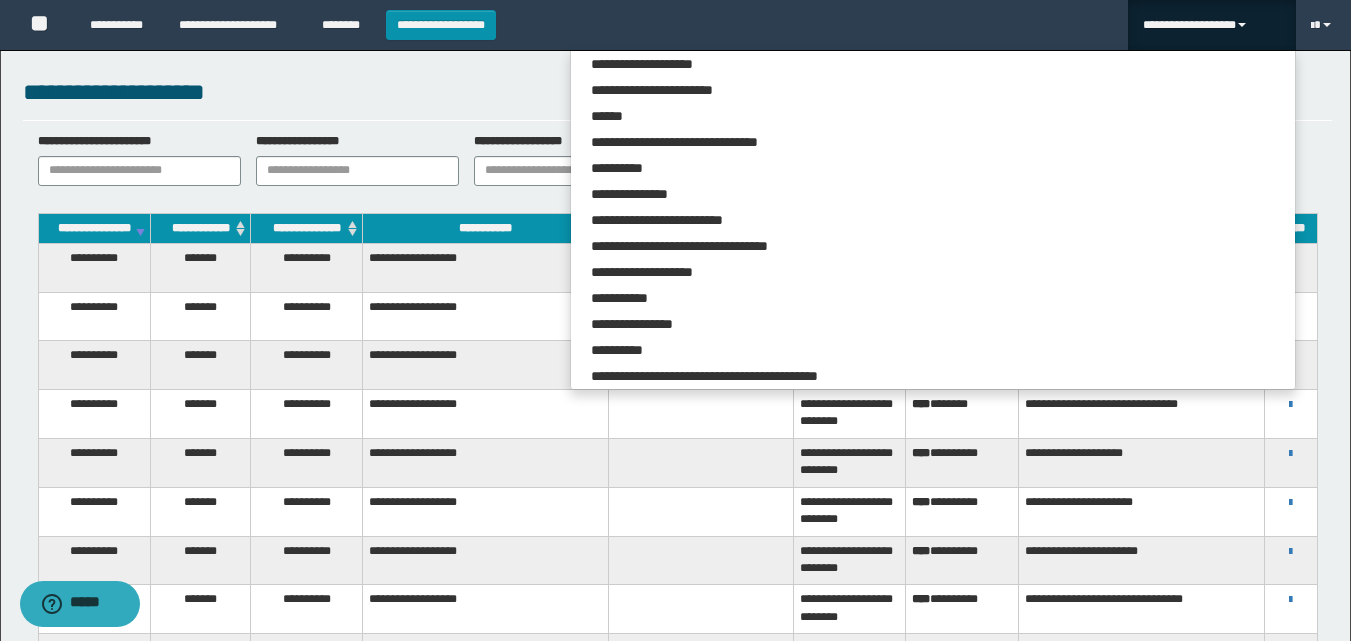 scroll, scrollTop: 5309, scrollLeft: 0, axis: vertical 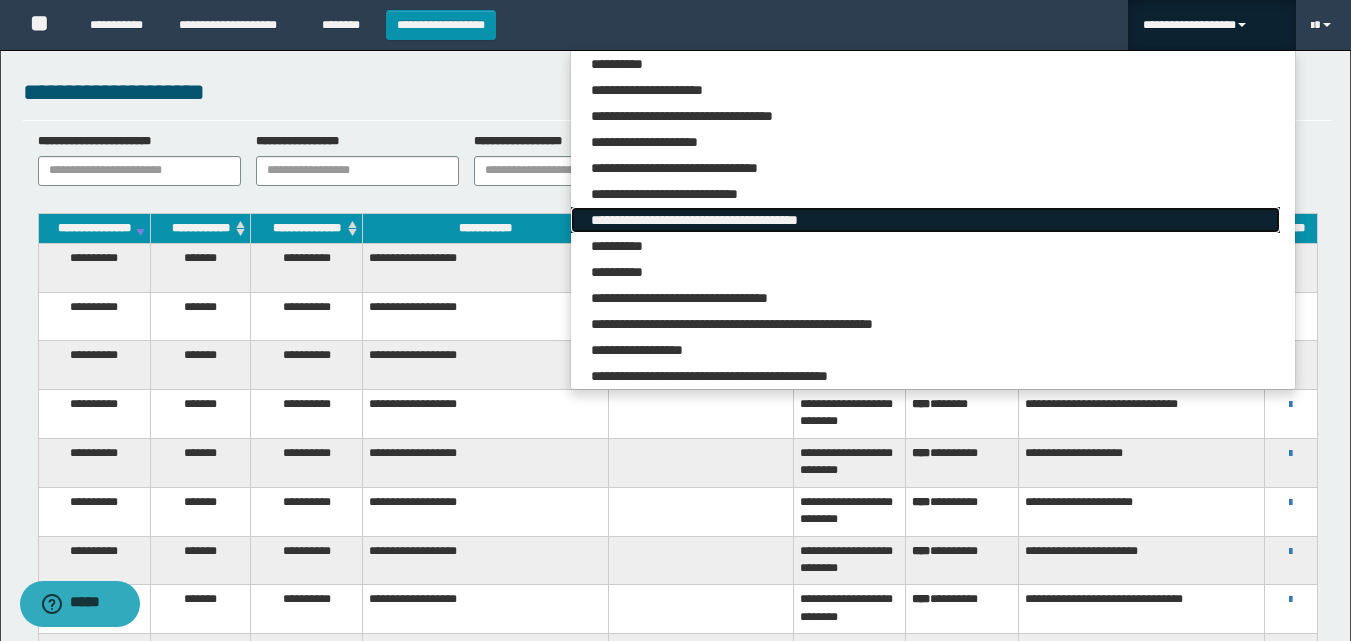 click on "**********" at bounding box center [925, 220] 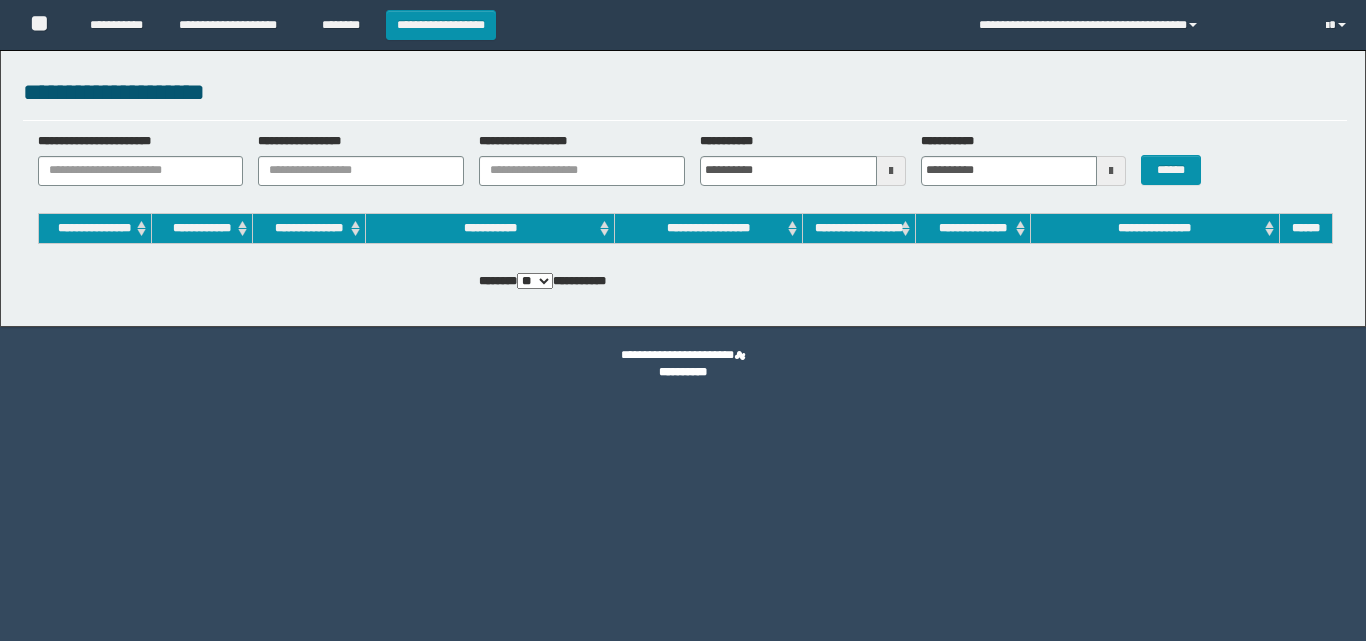 scroll, scrollTop: 0, scrollLeft: 0, axis: both 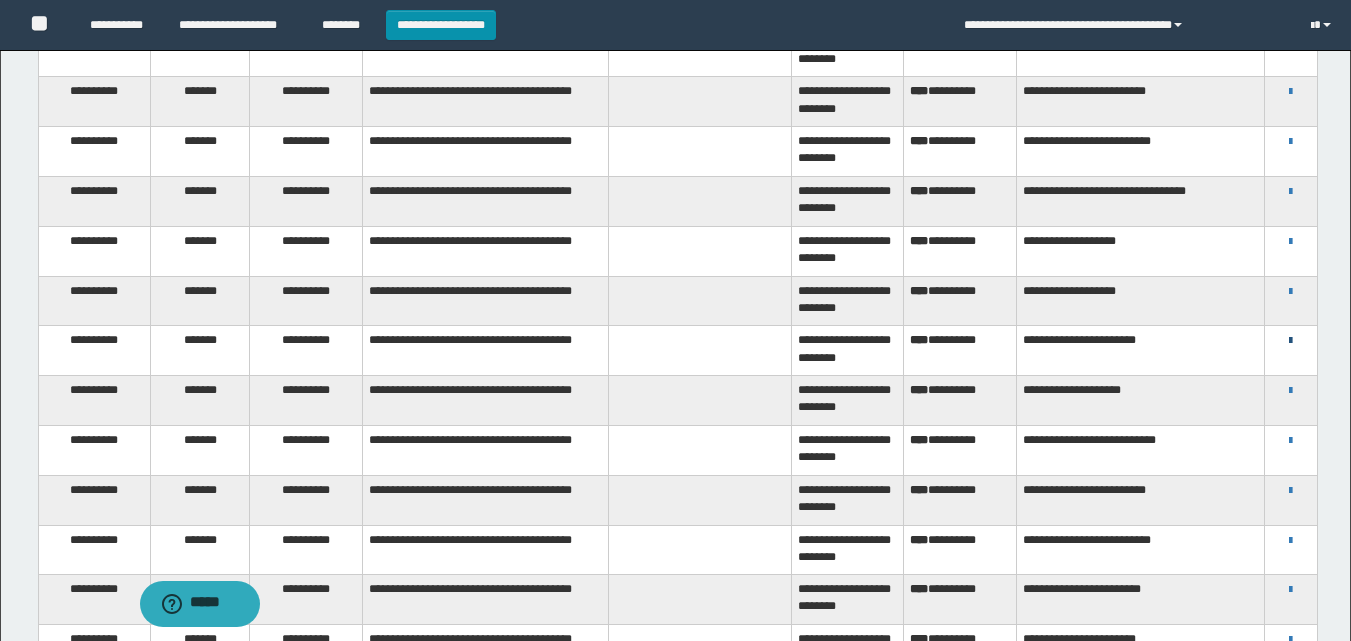 click at bounding box center [1290, 341] 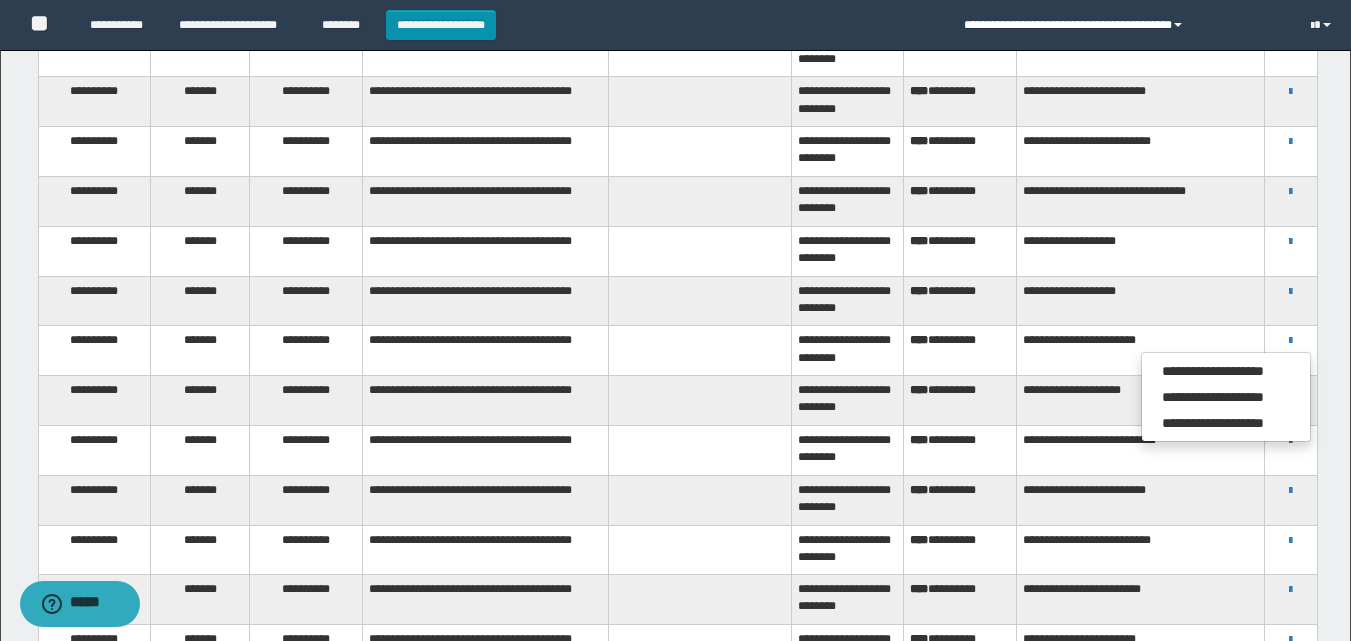 click on "**********" at bounding box center (1122, 25) 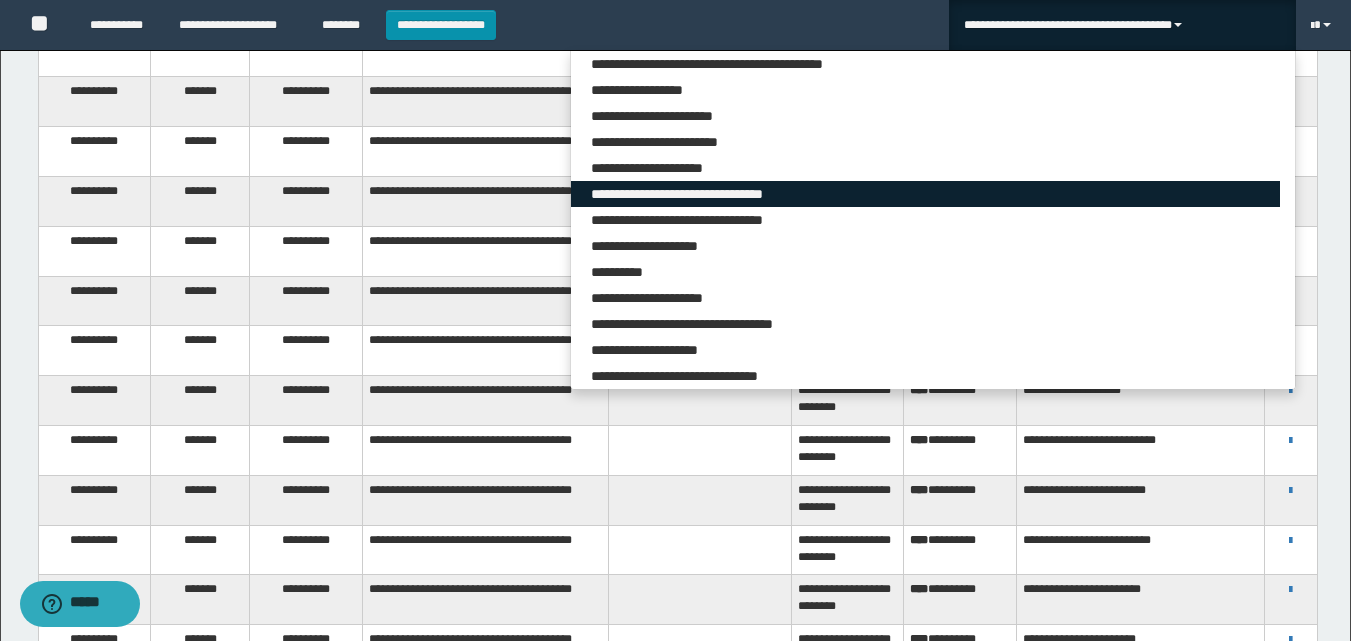 scroll, scrollTop: 5465, scrollLeft: 0, axis: vertical 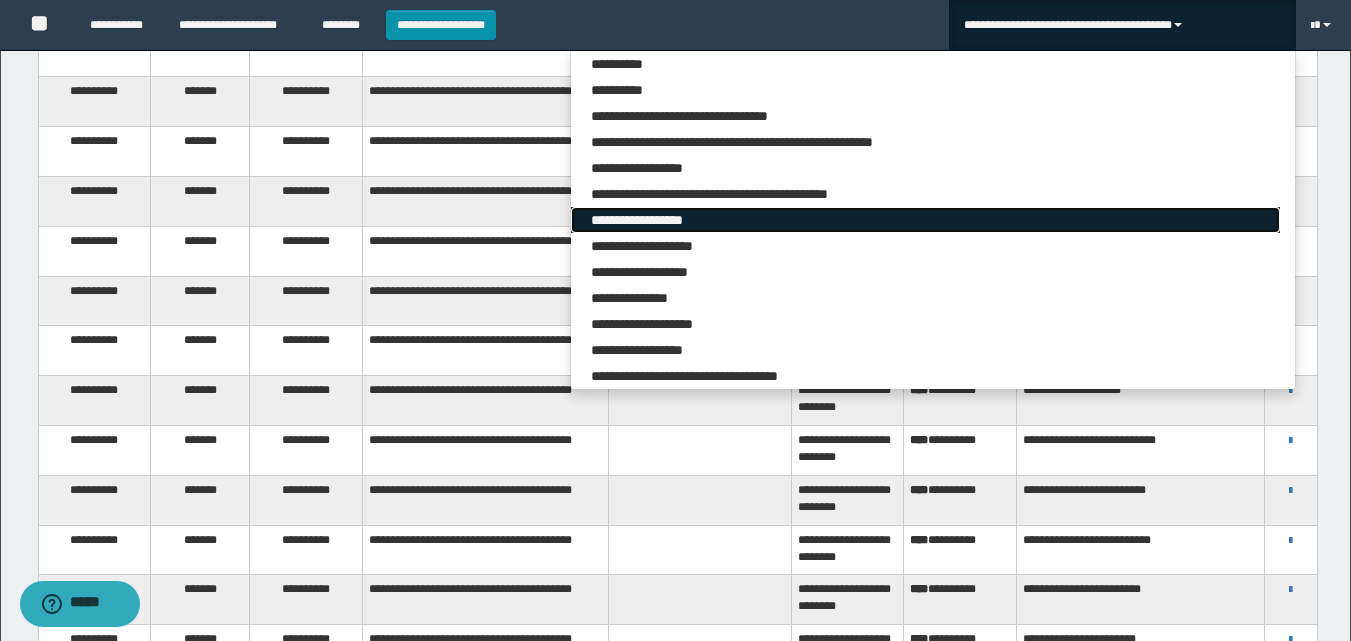 click on "**********" at bounding box center [925, 220] 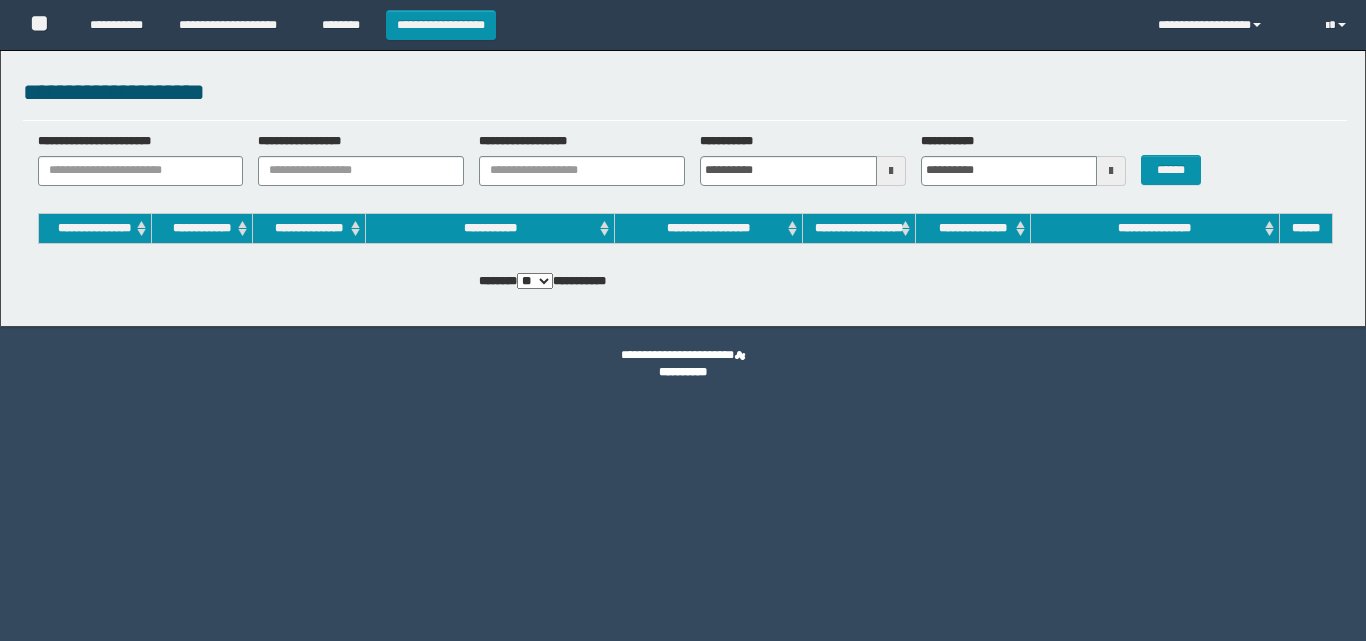 scroll, scrollTop: 0, scrollLeft: 0, axis: both 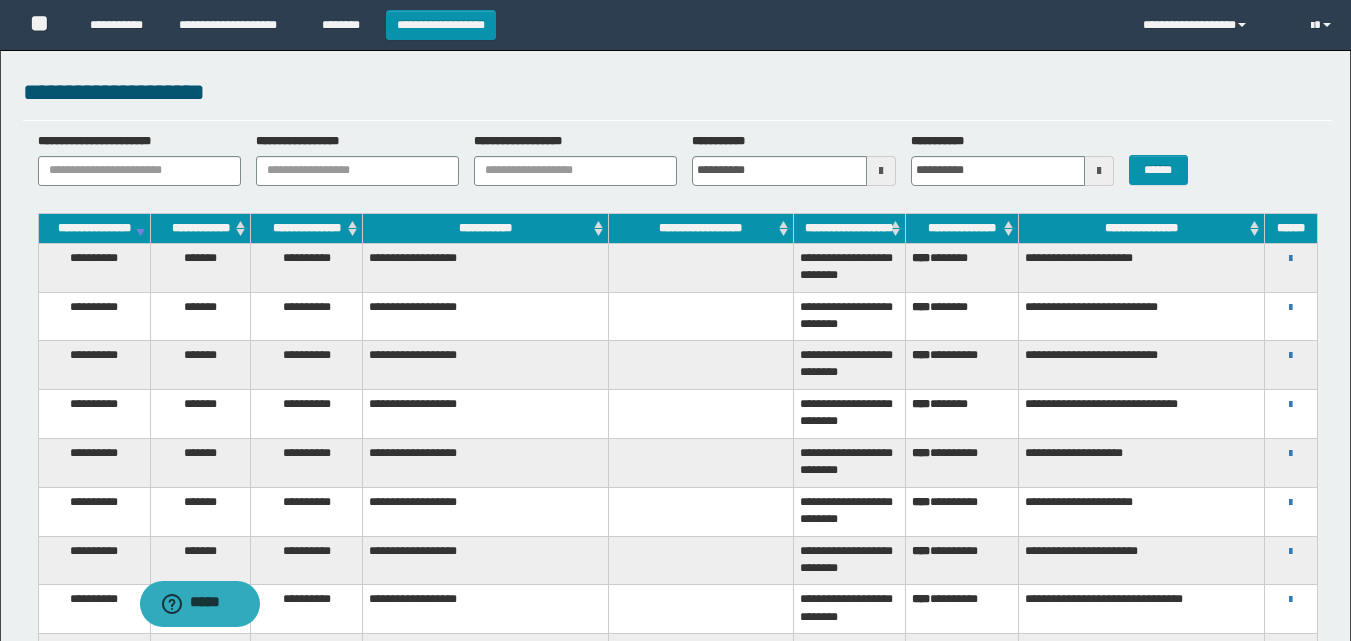 click on "**********" at bounding box center (1290, 414) 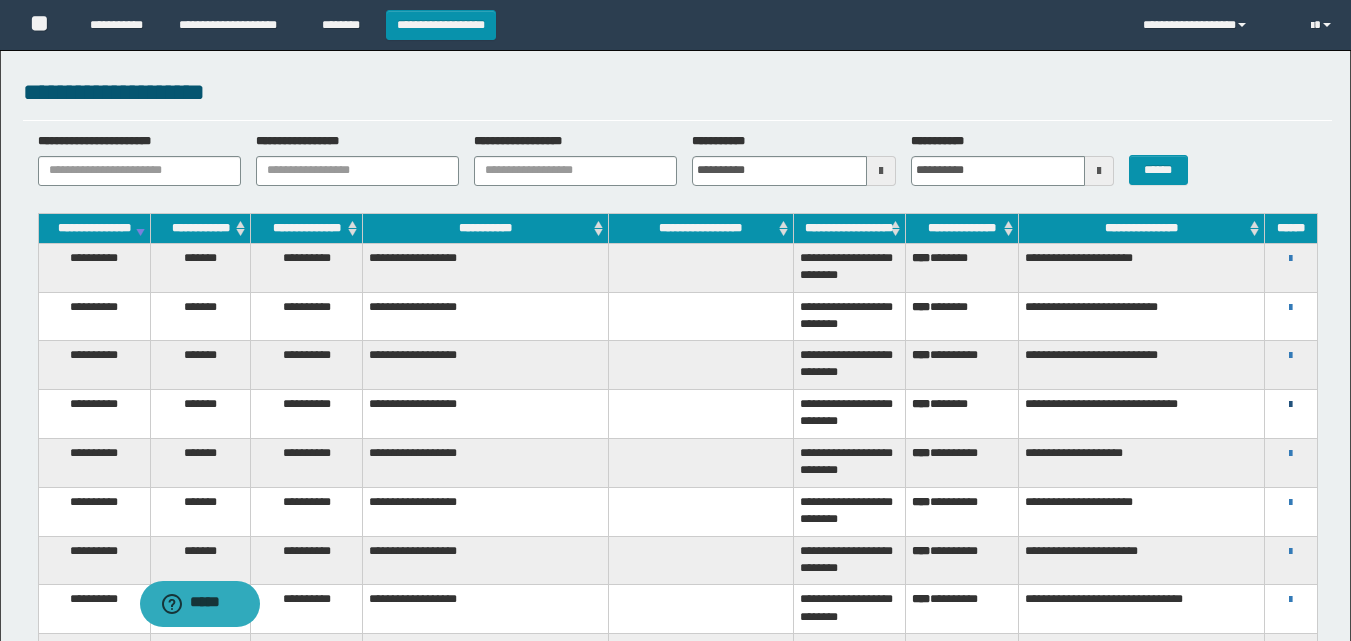 click at bounding box center (1290, 405) 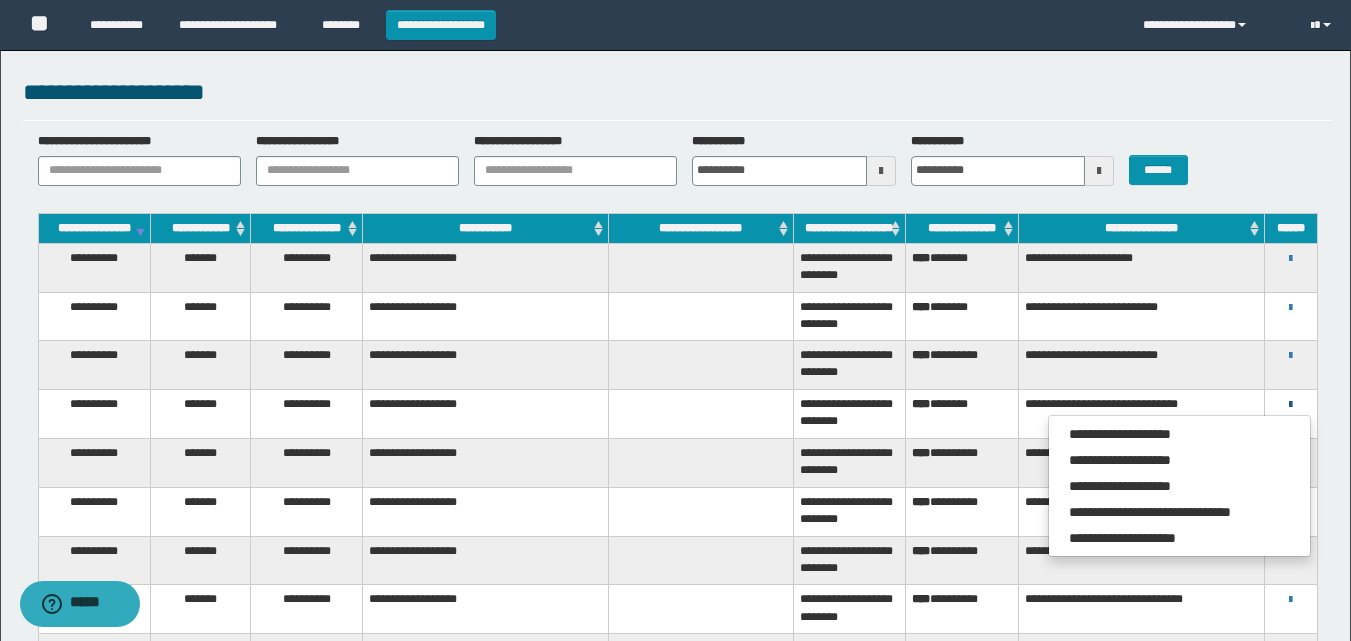 click at bounding box center [1290, 405] 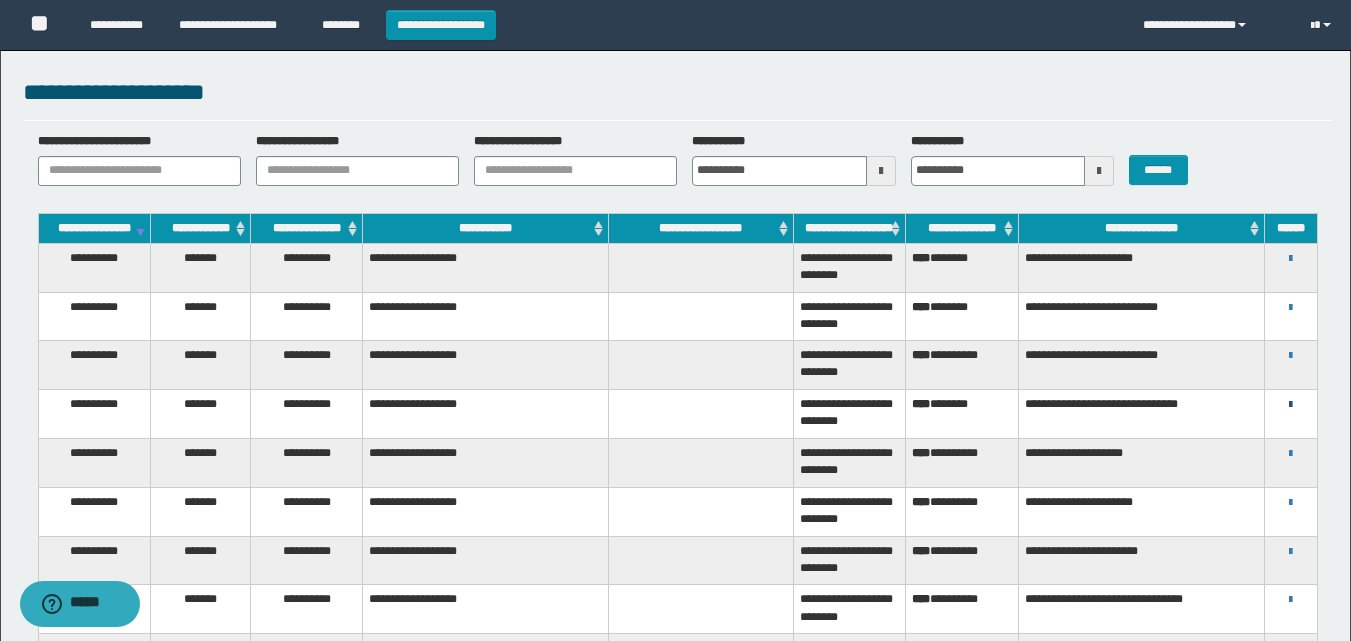 click at bounding box center [1290, 405] 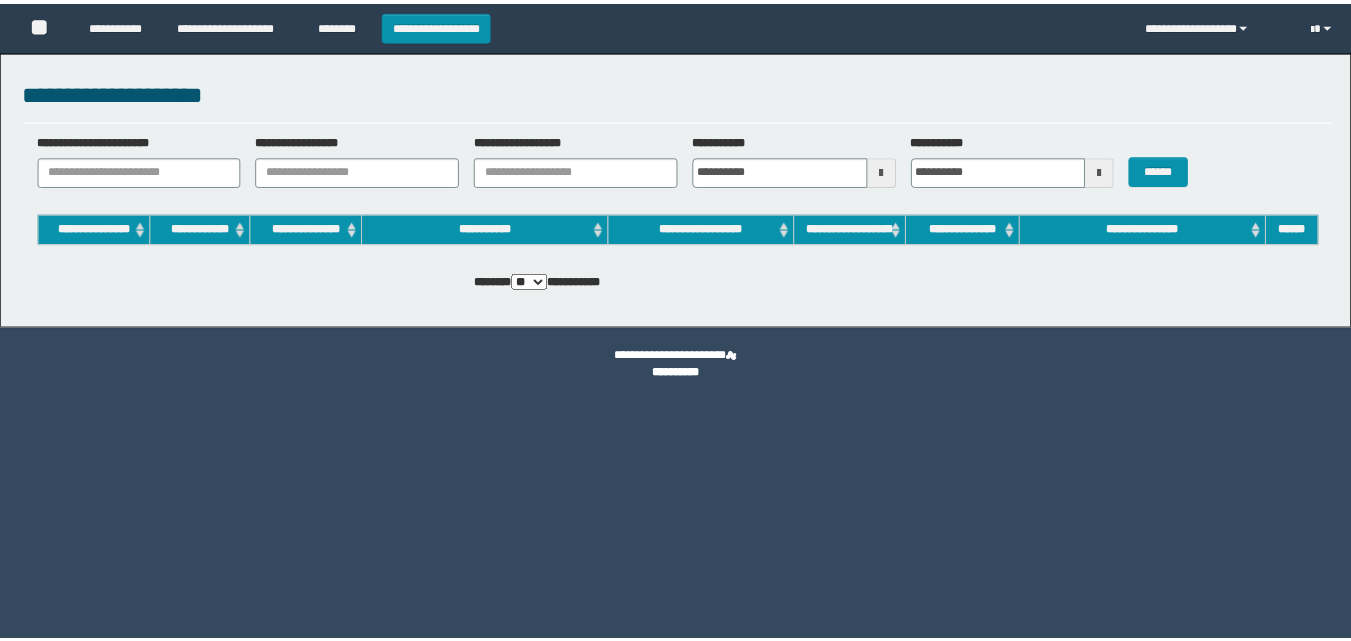 scroll, scrollTop: 0, scrollLeft: 0, axis: both 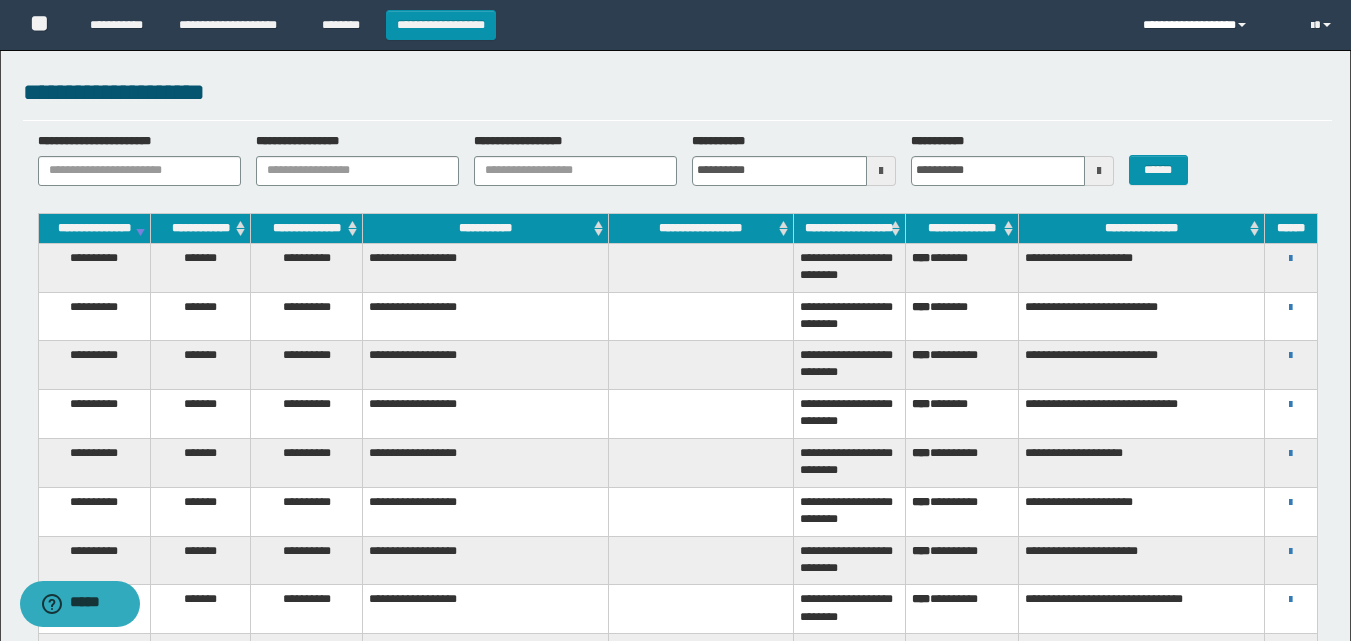 click on "**********" at bounding box center [1212, 25] 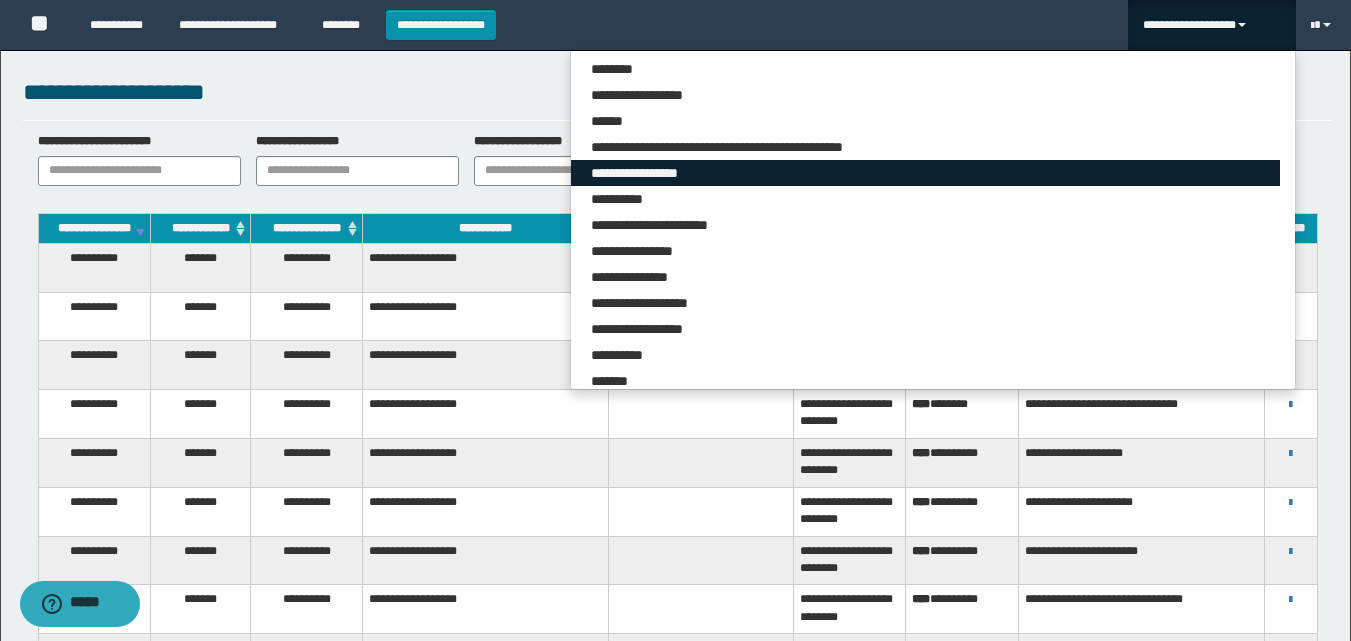 scroll, scrollTop: 5101, scrollLeft: 0, axis: vertical 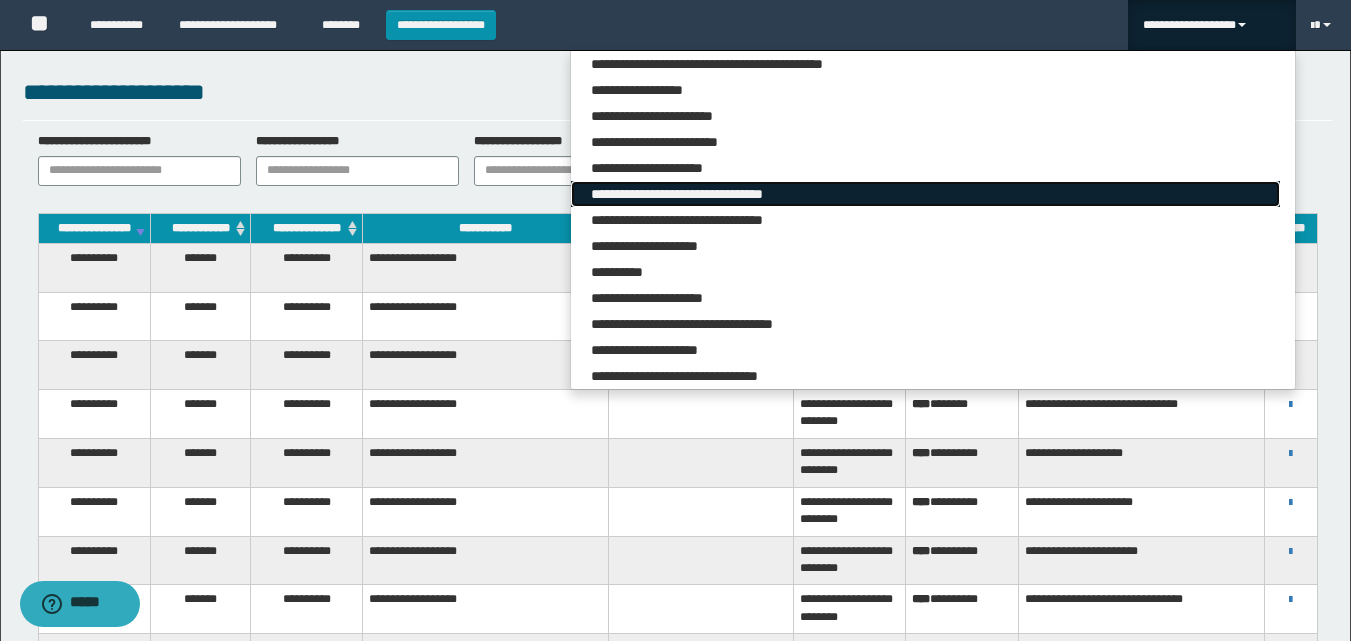 click on "**********" at bounding box center (925, 194) 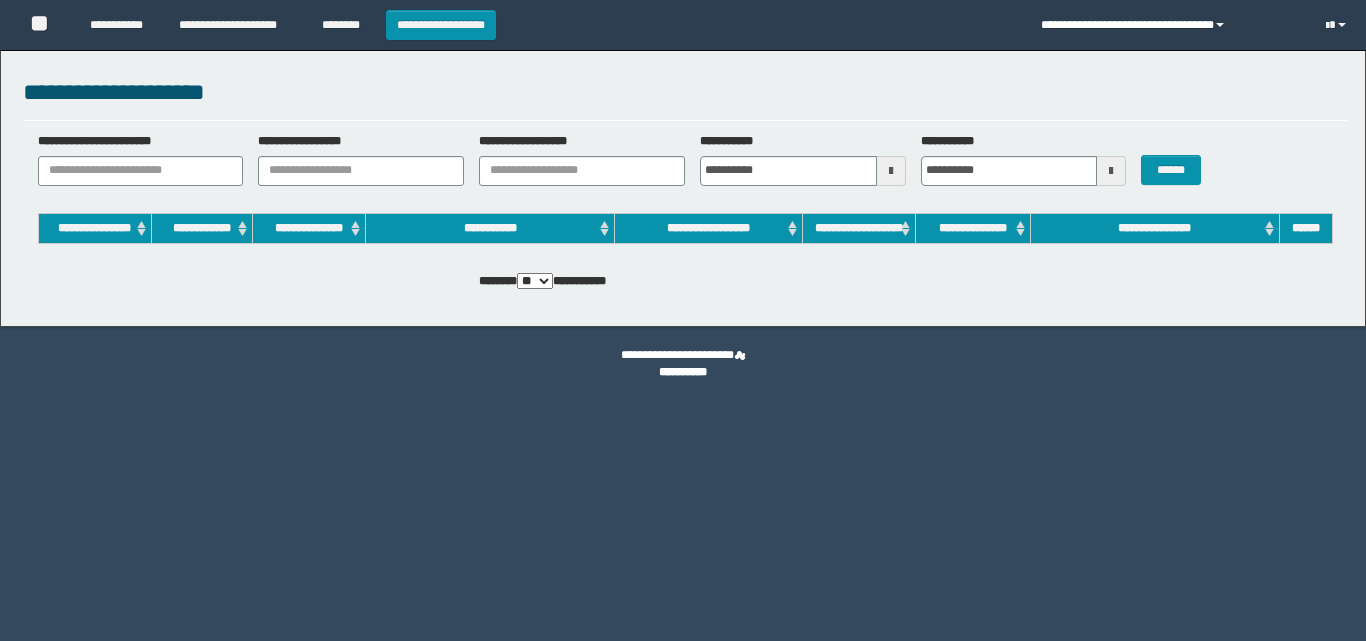 scroll, scrollTop: 0, scrollLeft: 0, axis: both 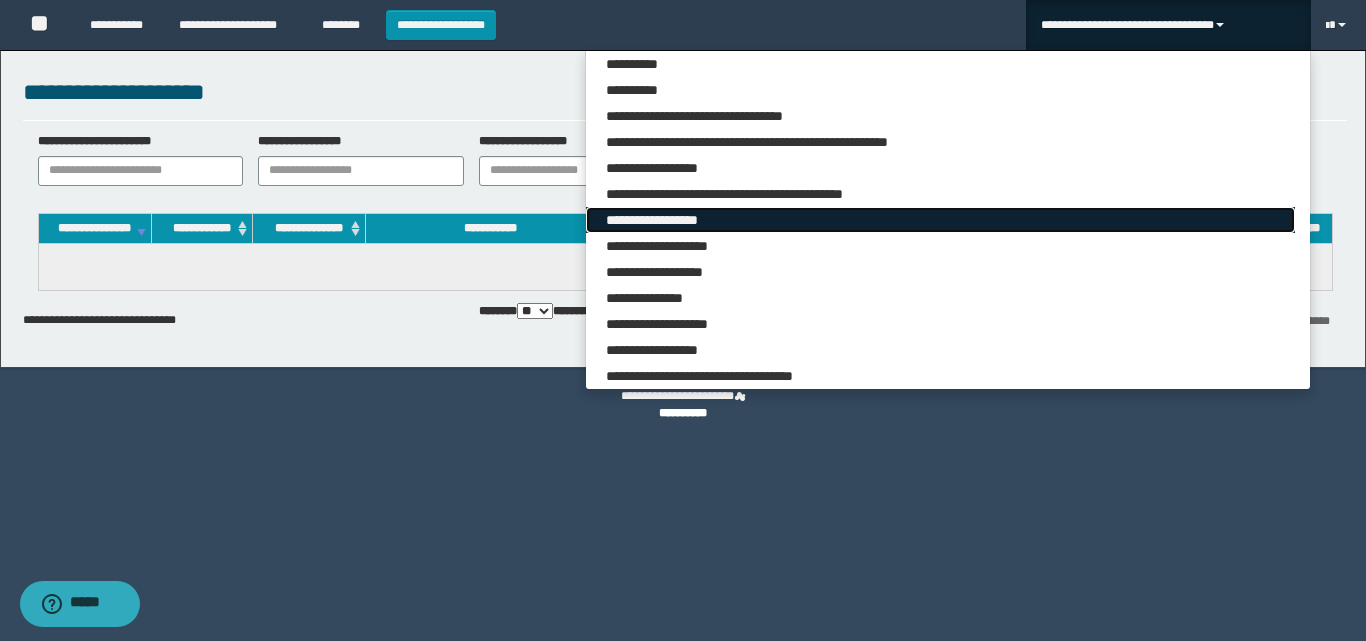 click on "**********" at bounding box center [940, 220] 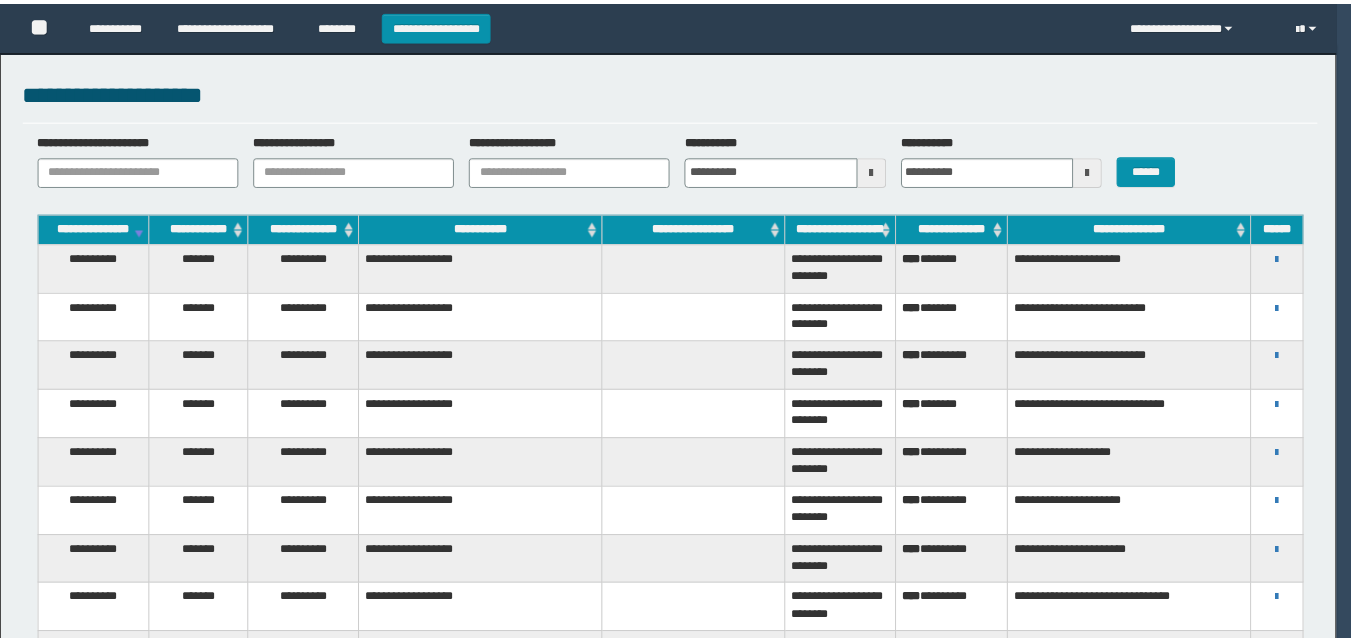 scroll, scrollTop: 0, scrollLeft: 0, axis: both 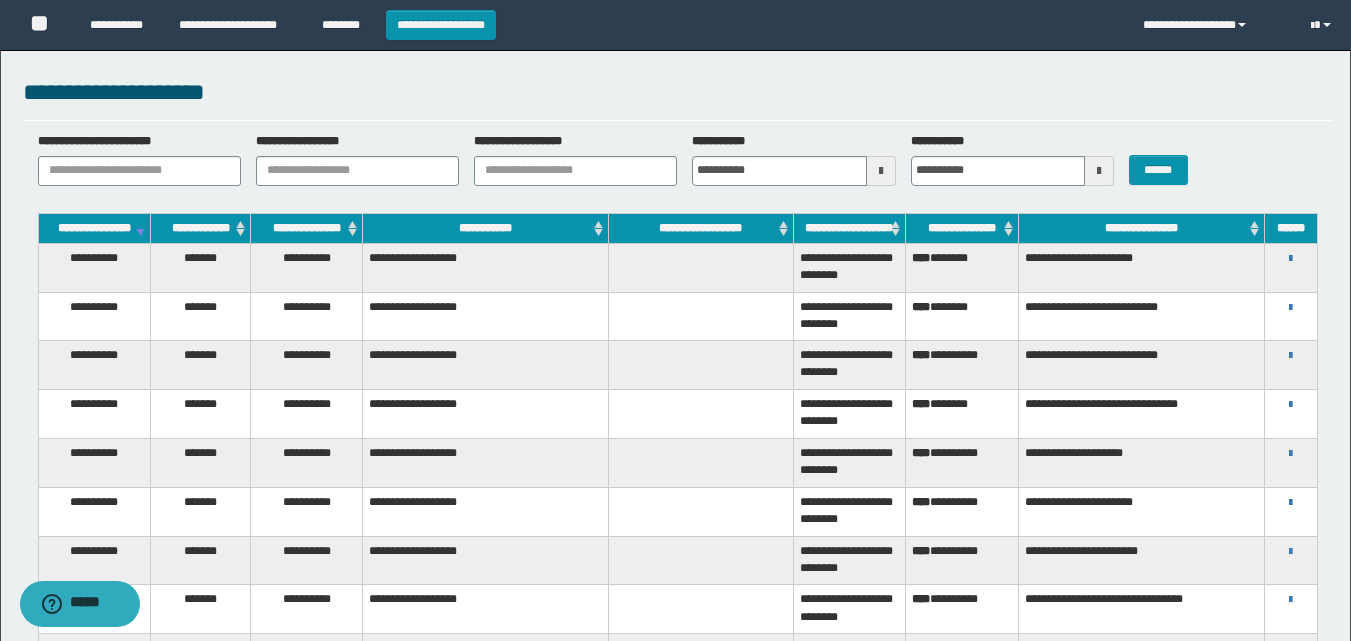 click on "**********" at bounding box center [1290, 414] 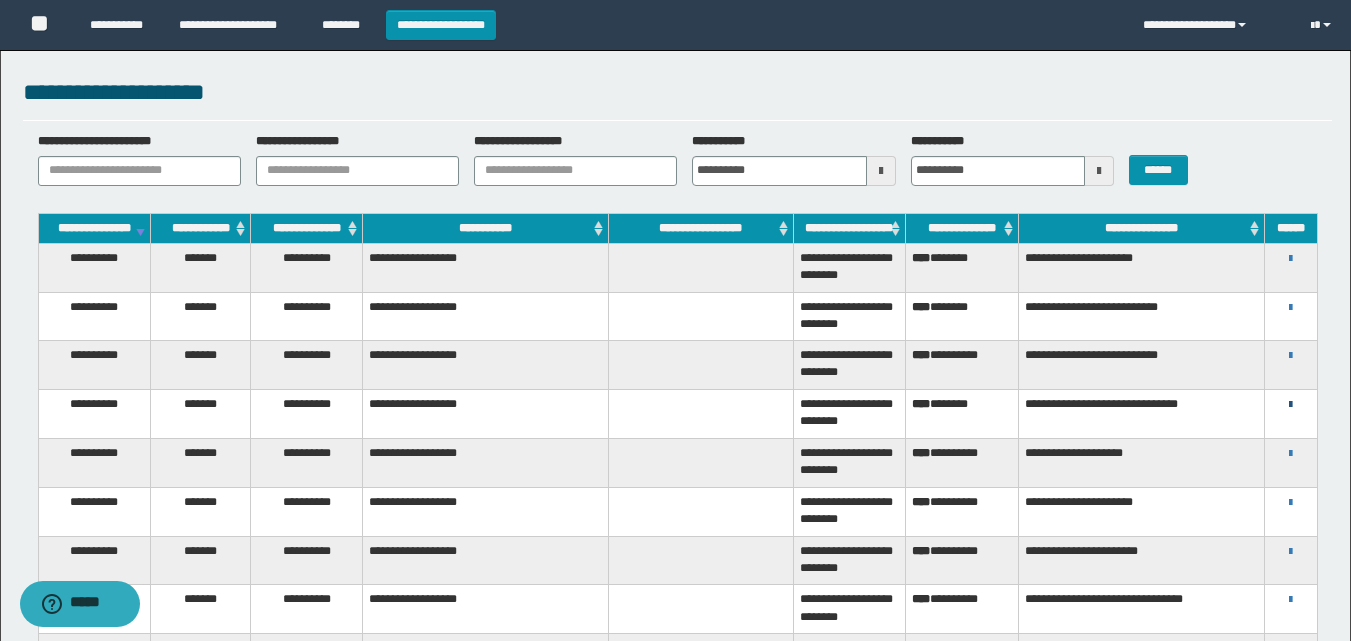 click at bounding box center [1290, 405] 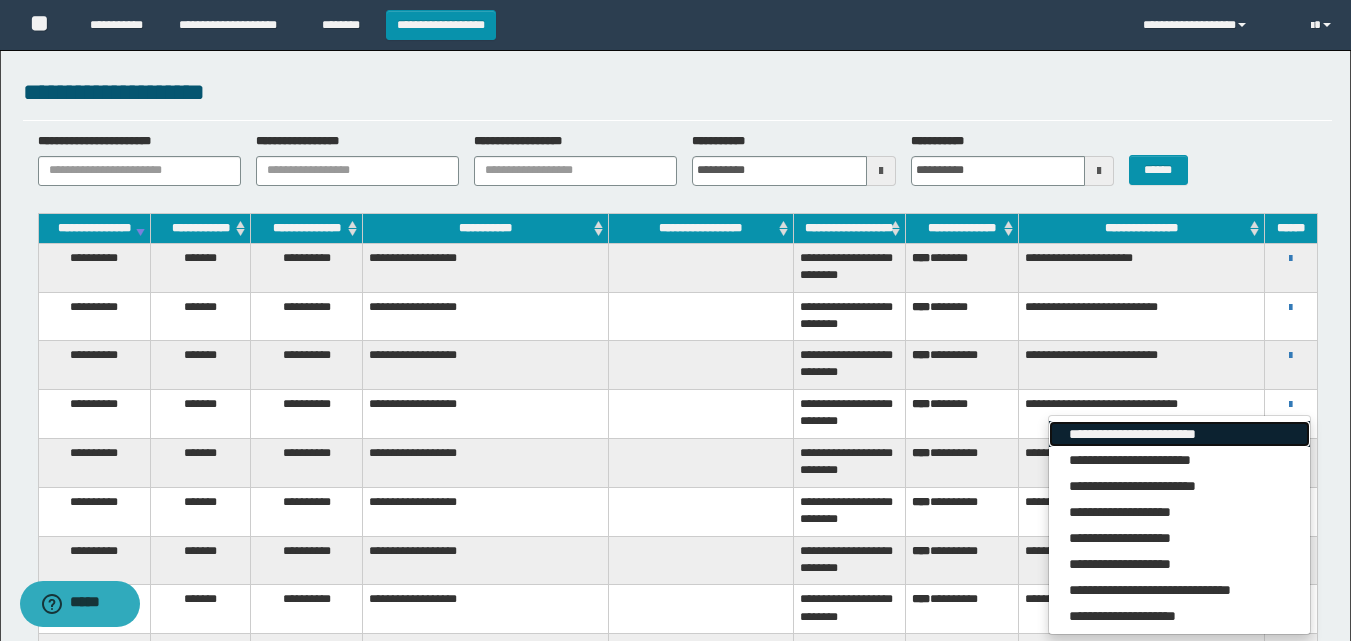 click on "**********" at bounding box center [1179, 434] 